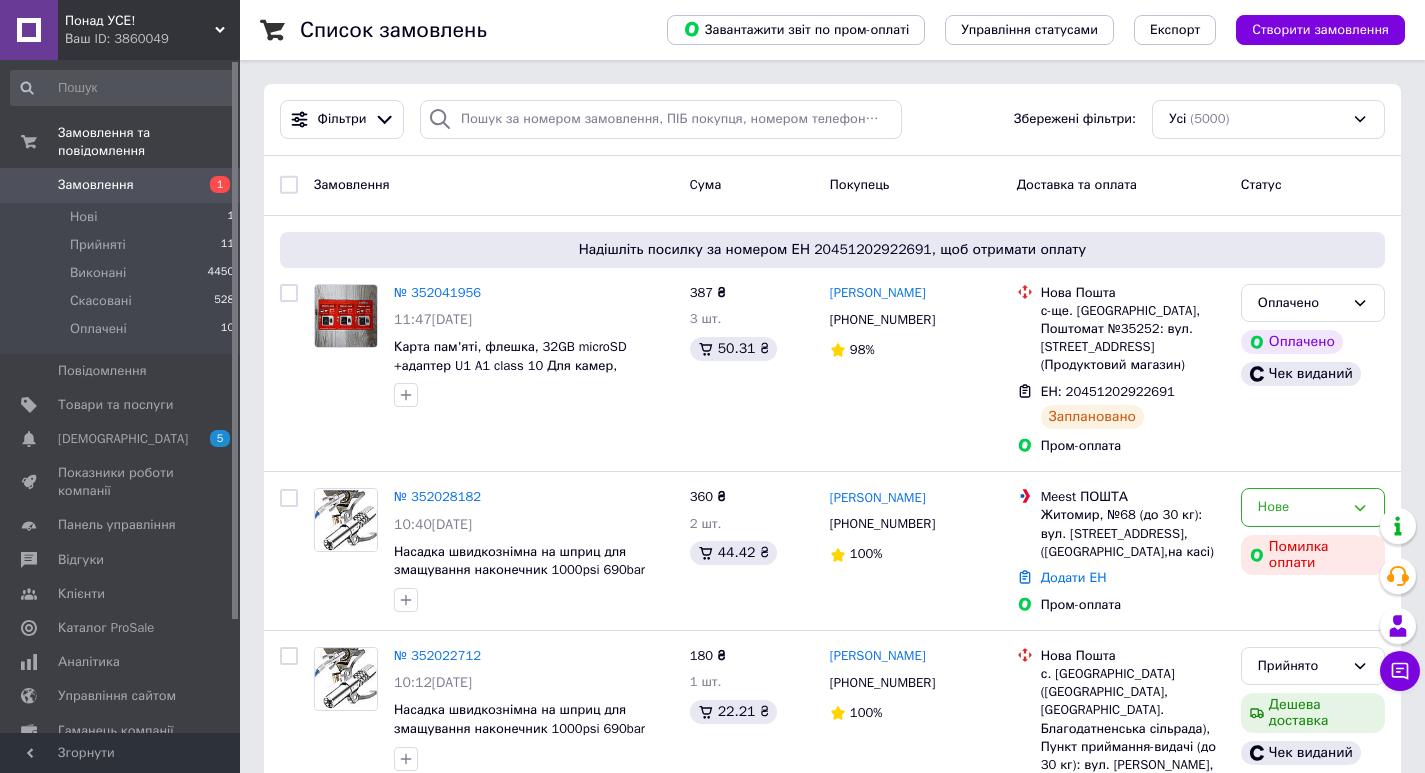 scroll, scrollTop: 0, scrollLeft: 0, axis: both 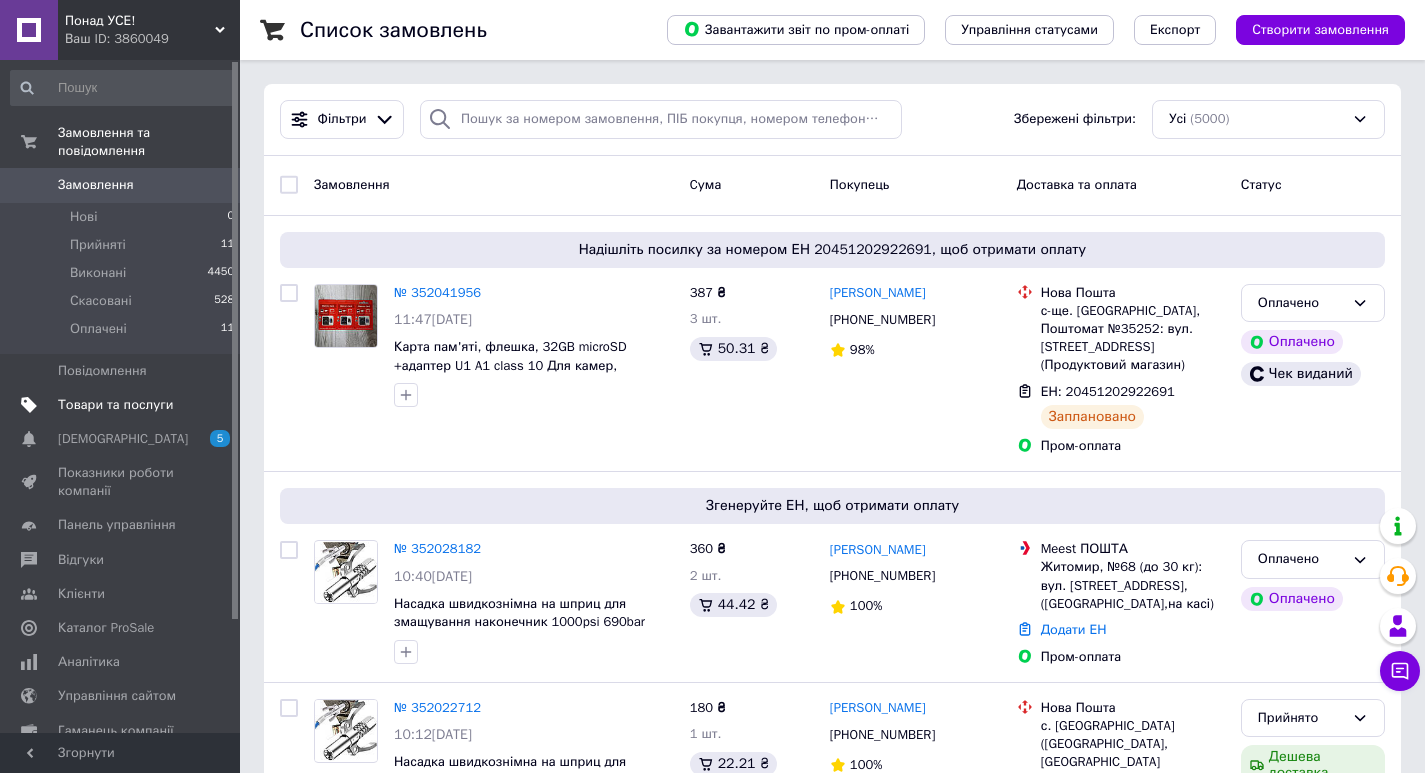 click on "Товари та послуги" at bounding box center (115, 405) 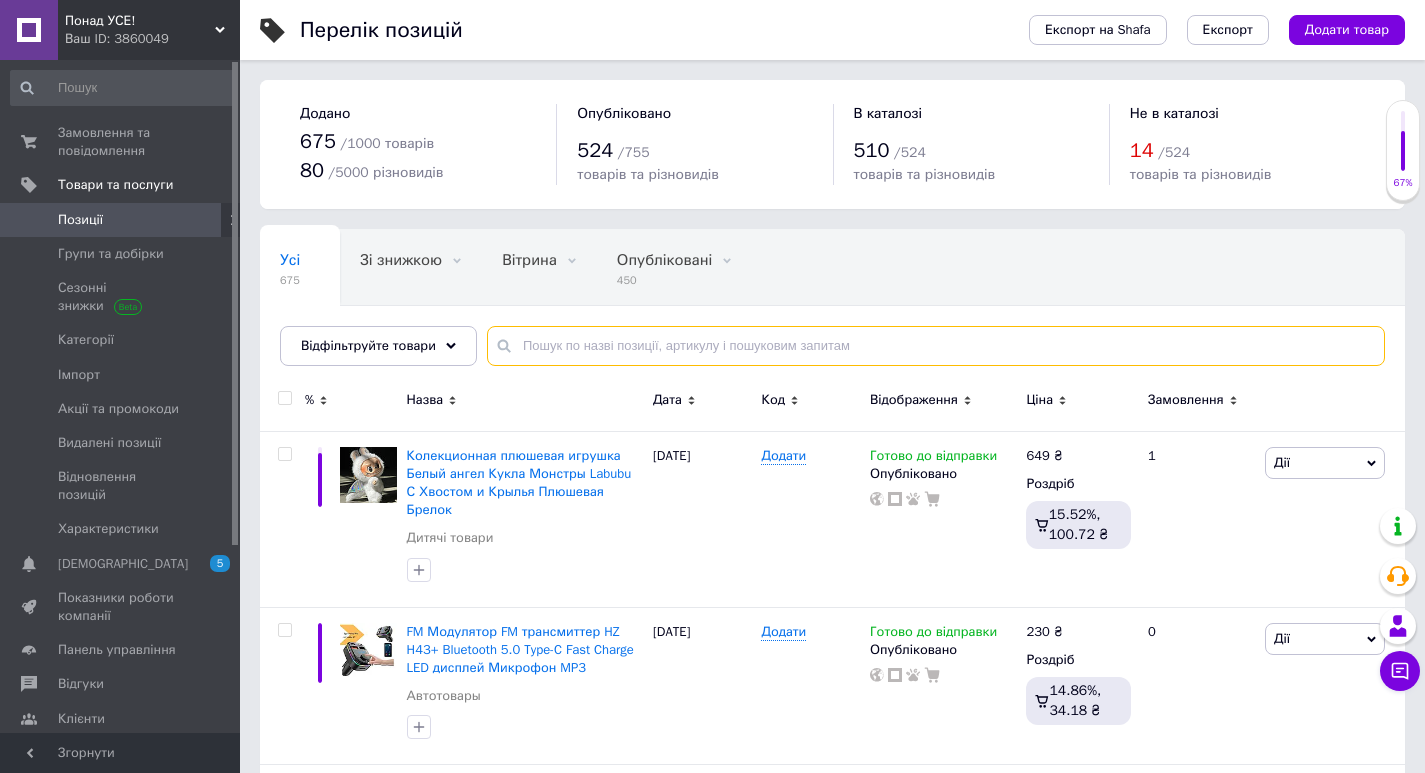 click at bounding box center (936, 346) 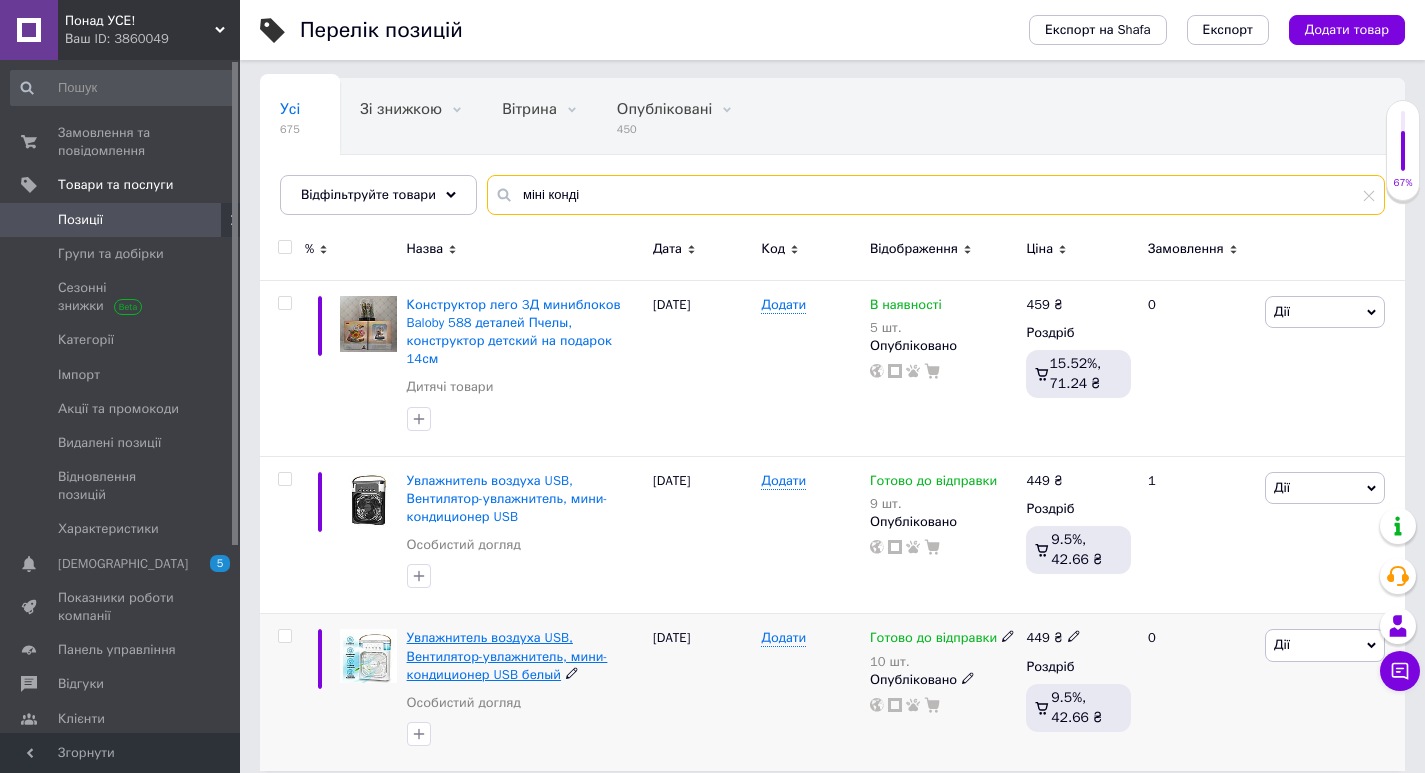 scroll, scrollTop: 135, scrollLeft: 0, axis: vertical 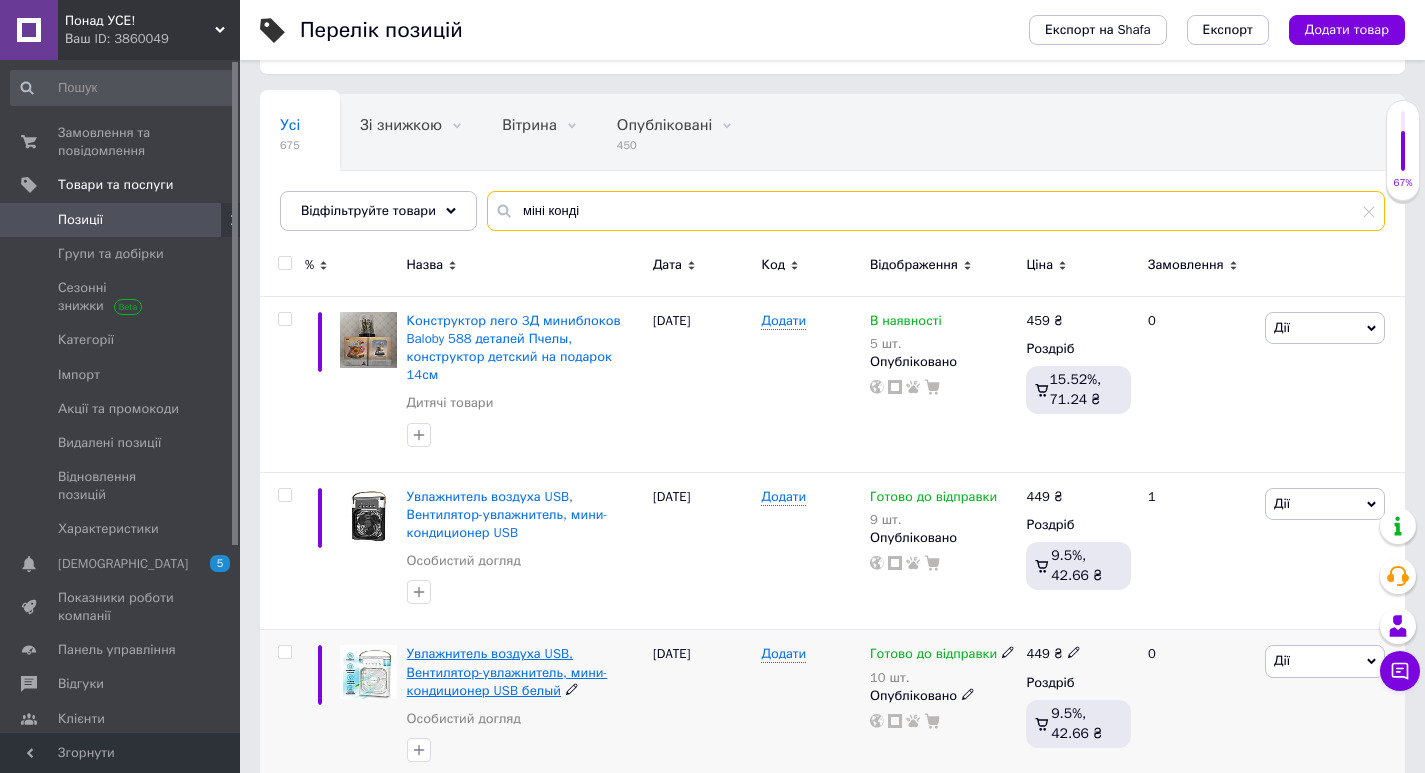 type on "міні конді" 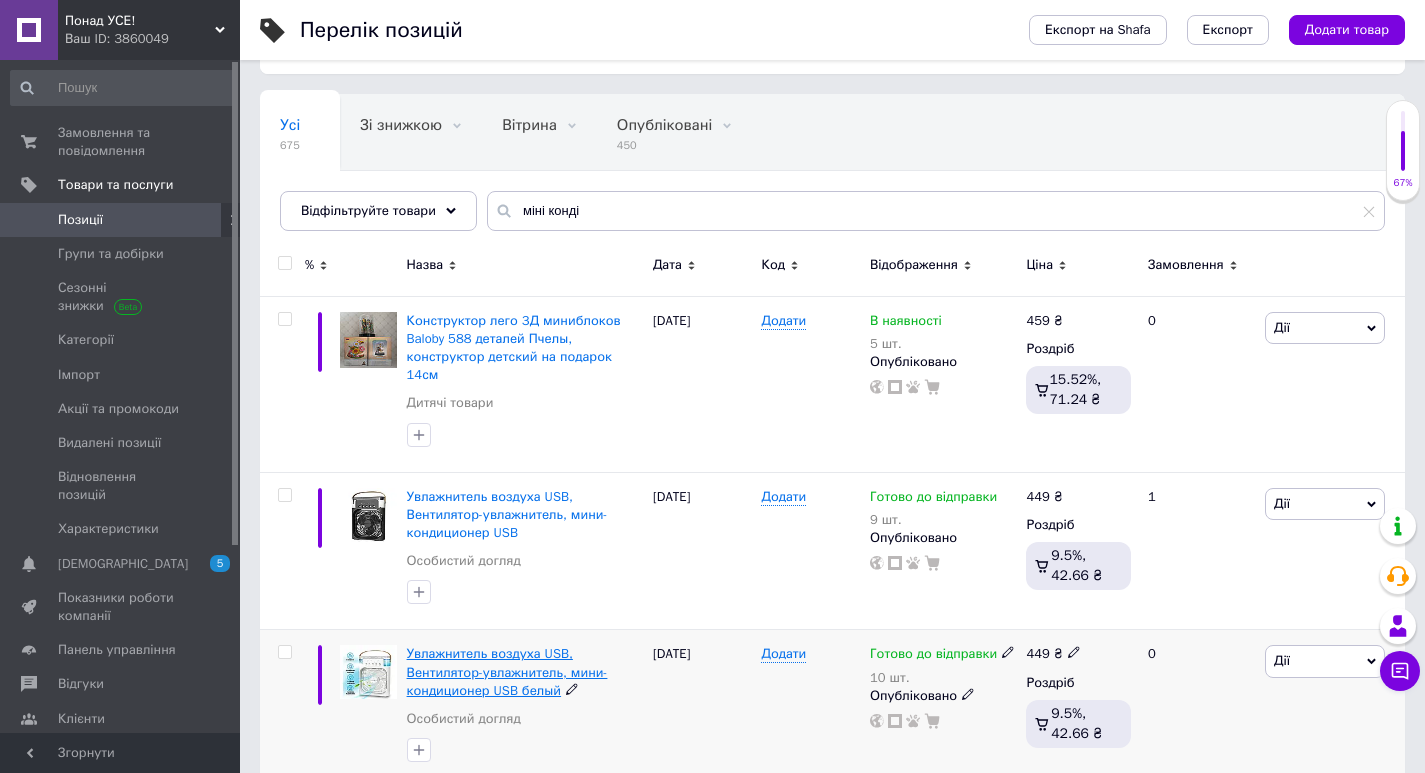 click on "Увлажнитель воздуха USB, Вентилятор-увлажнитель, мини-кондиционер USB белый" at bounding box center (507, 671) 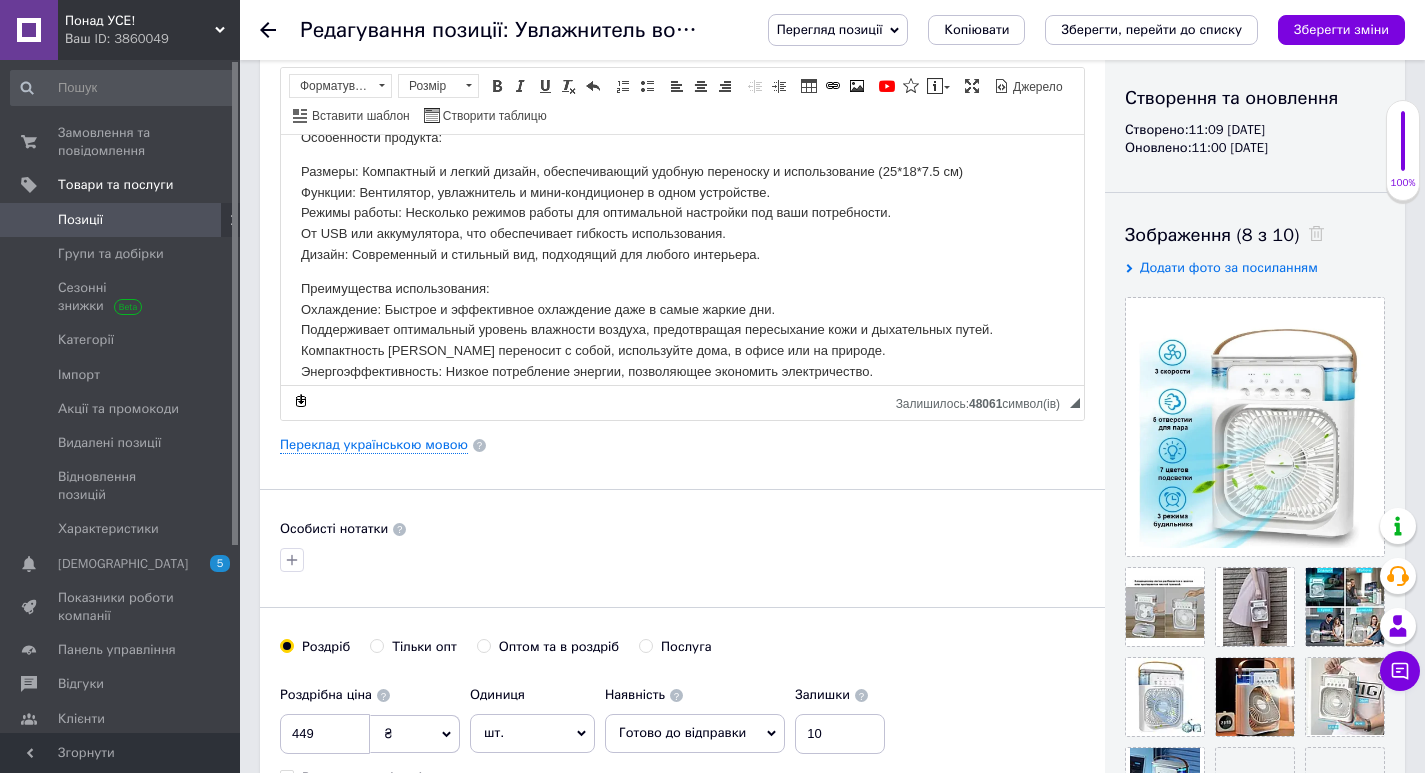 scroll, scrollTop: 122, scrollLeft: 0, axis: vertical 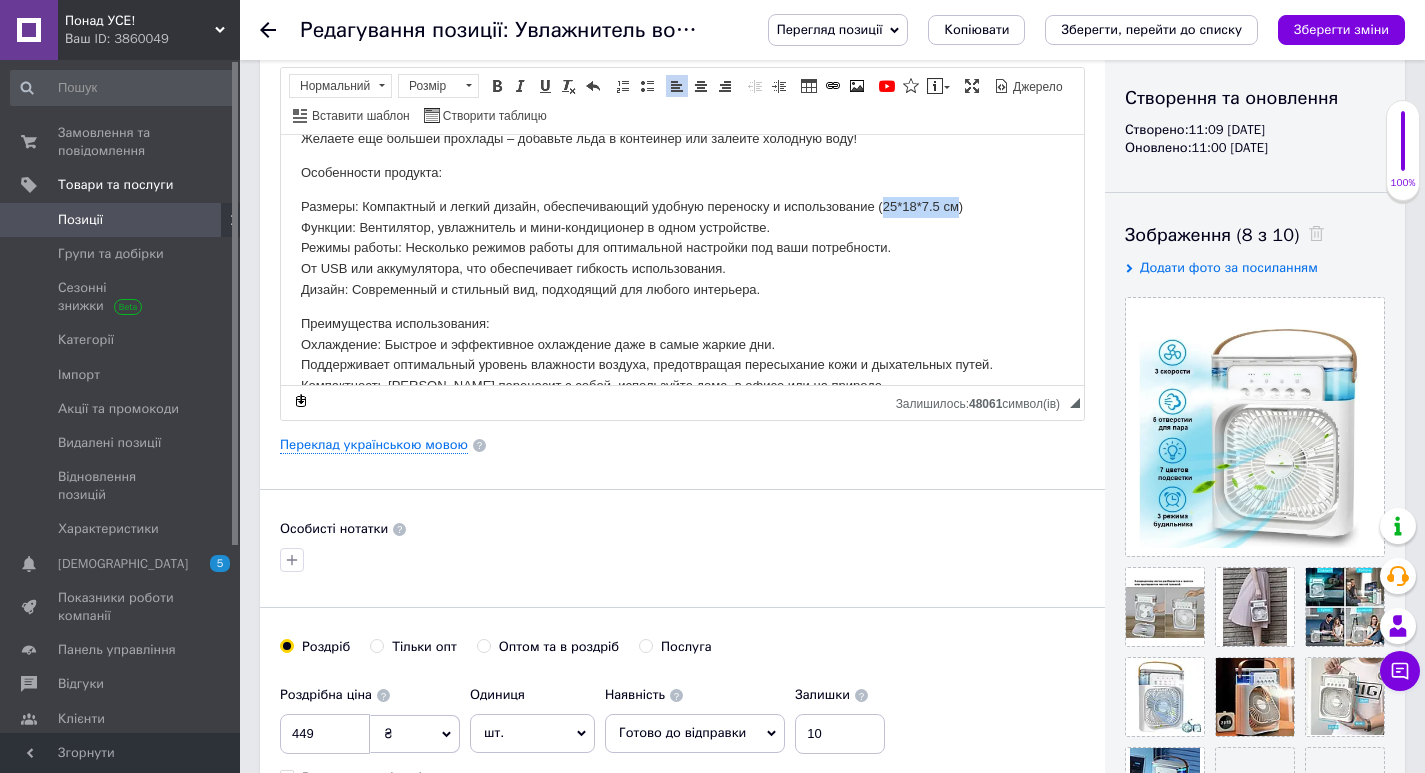 drag, startPoint x: 883, startPoint y: 226, endPoint x: 955, endPoint y: 225, distance: 72.00694 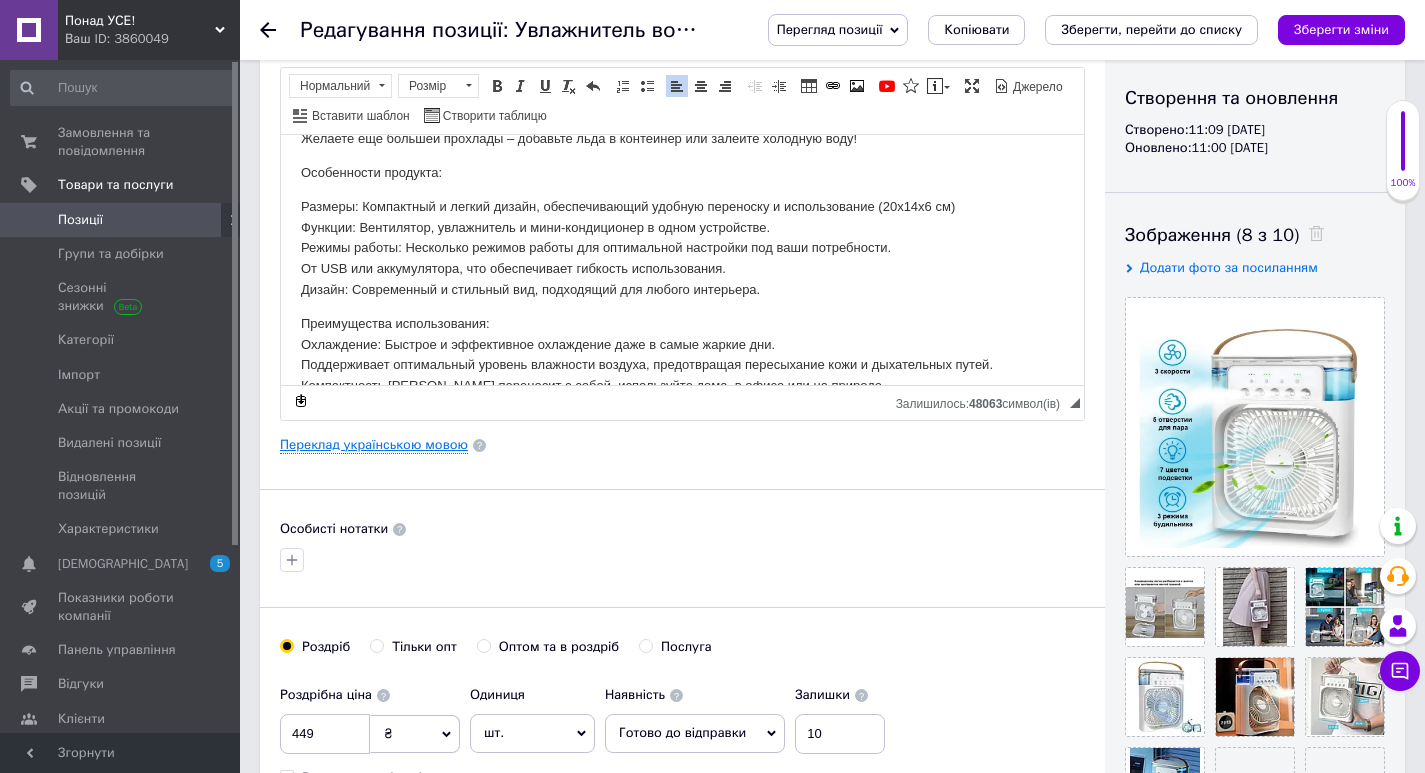 click on "Переклад українською мовою" at bounding box center (374, 445) 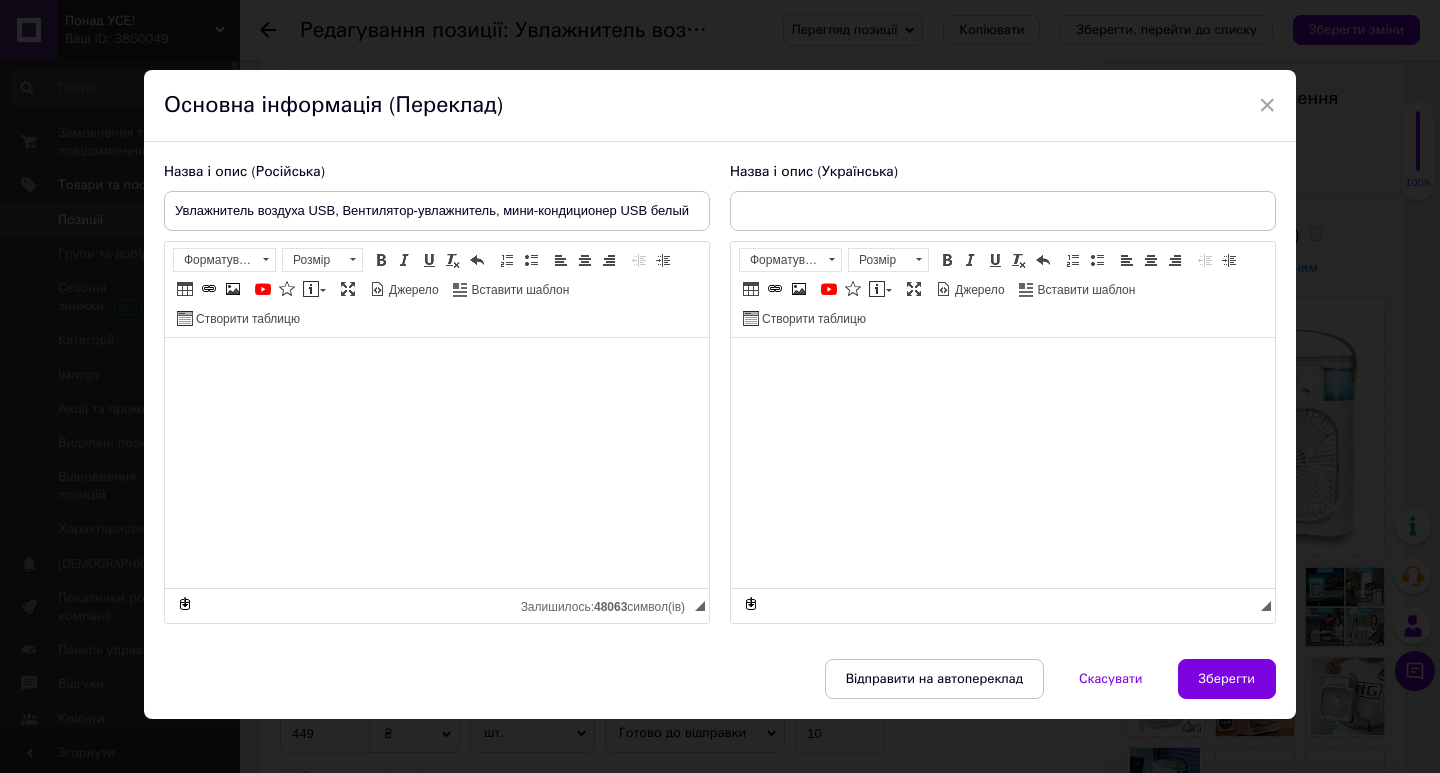 type on "Зволожувач повітря USB, Вентилятор-зволожувач, міні-кондиціонер USB Білий" 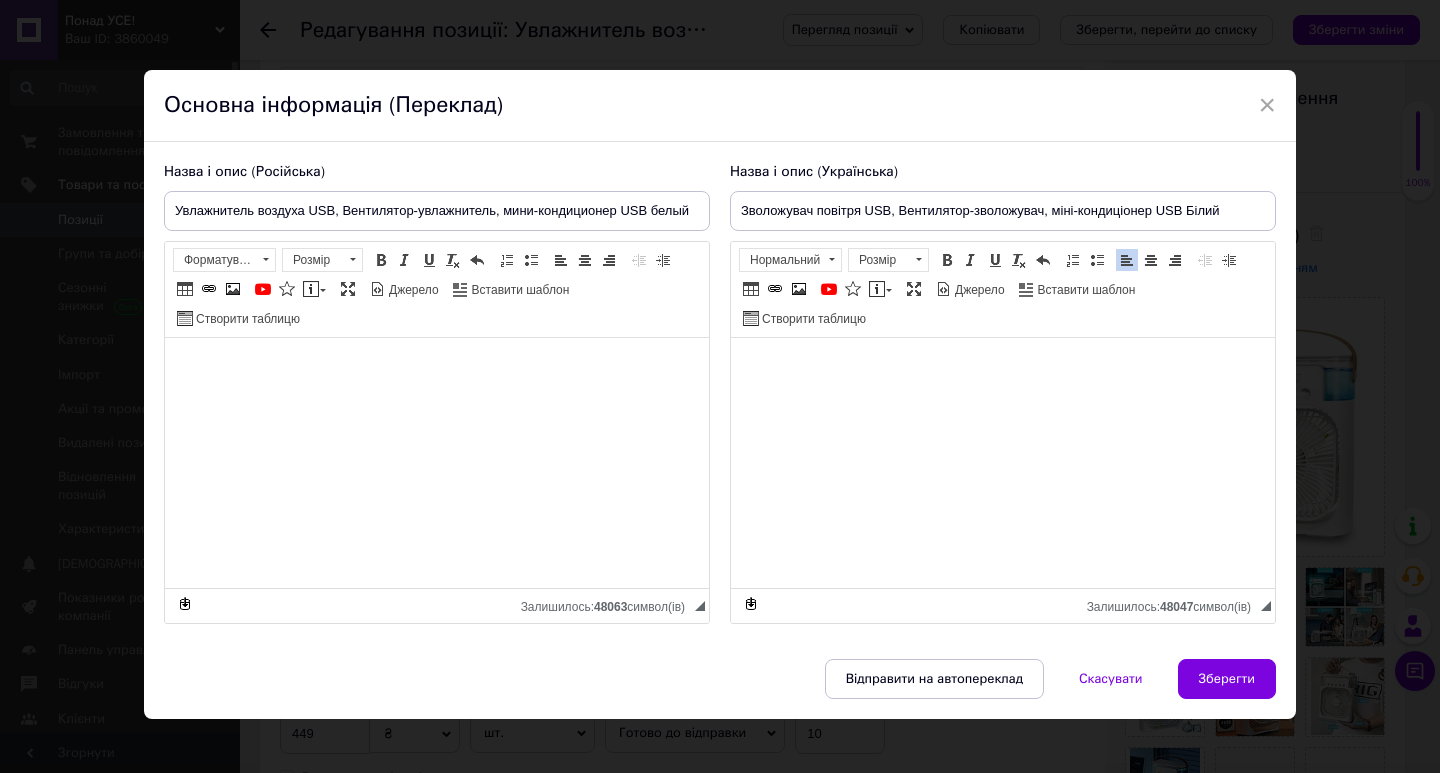 drag, startPoint x: 1223, startPoint y: 662, endPoint x: 1207, endPoint y: 664, distance: 16.124516 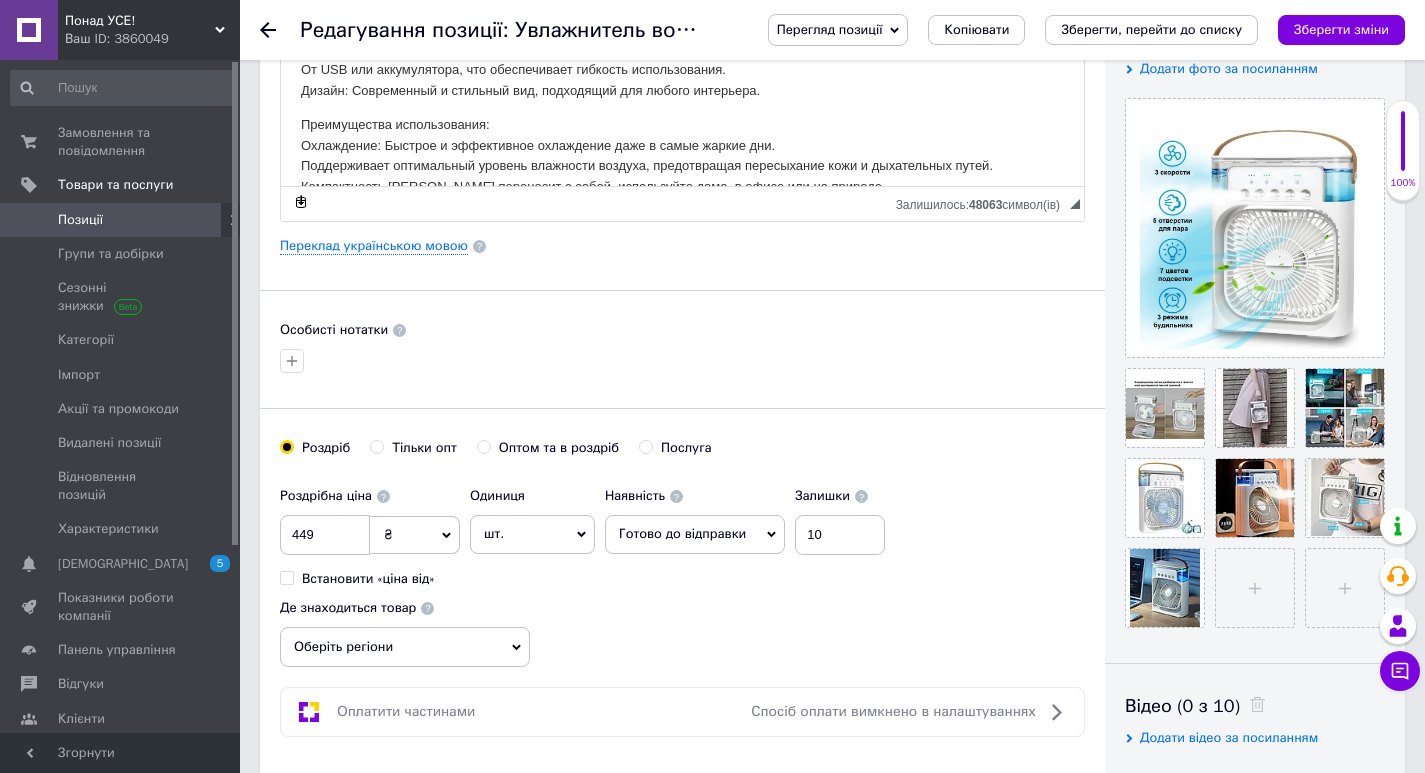 scroll, scrollTop: 400, scrollLeft: 0, axis: vertical 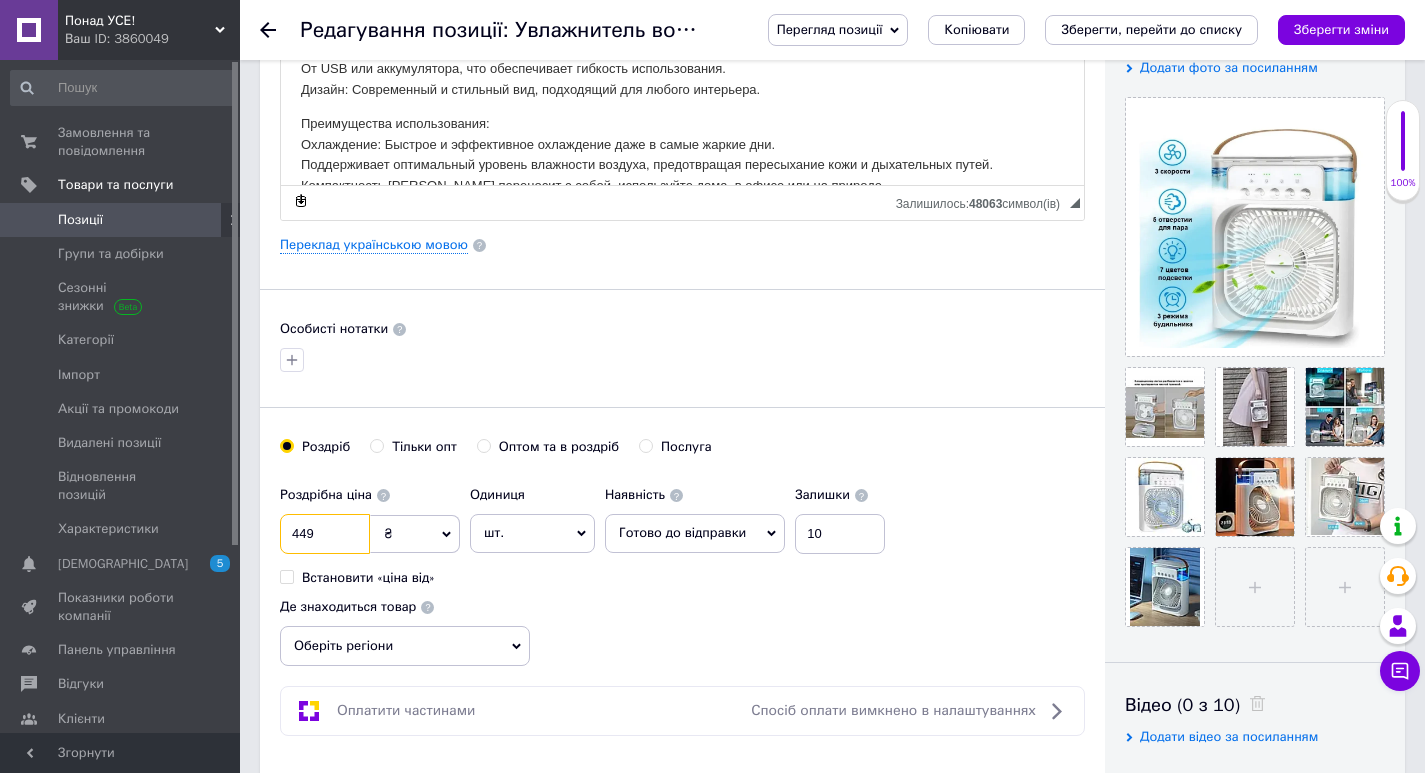 drag, startPoint x: 328, startPoint y: 533, endPoint x: 281, endPoint y: 533, distance: 47 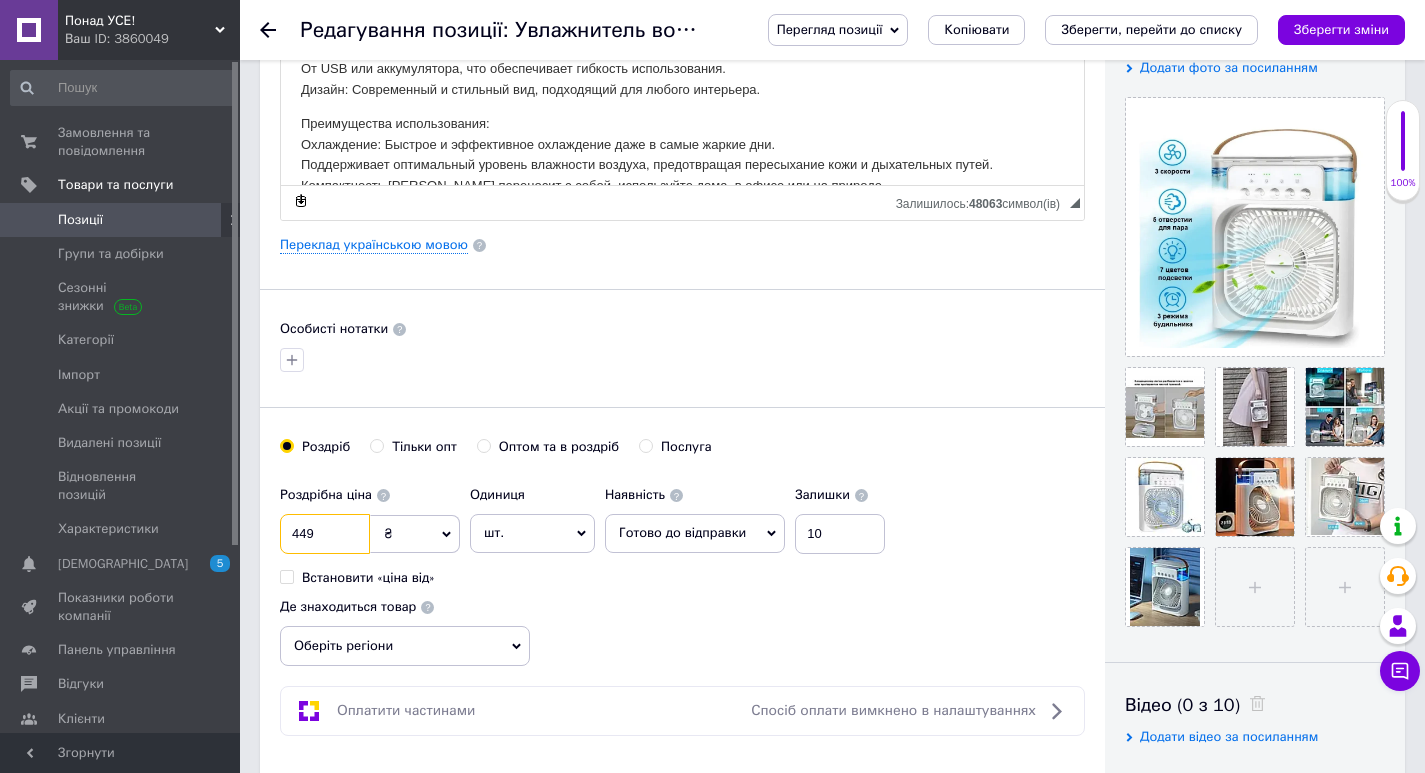 click on "449" at bounding box center (325, 534) 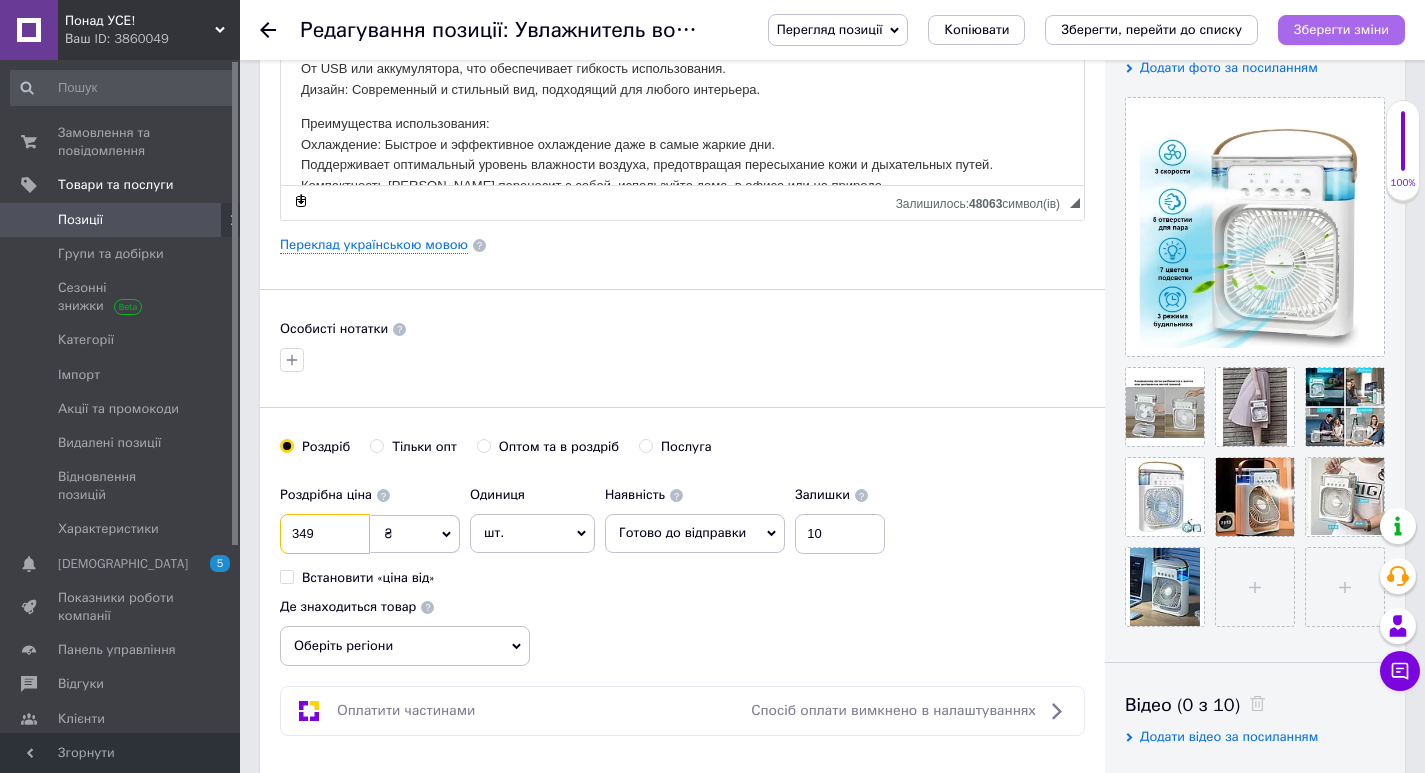 type on "349" 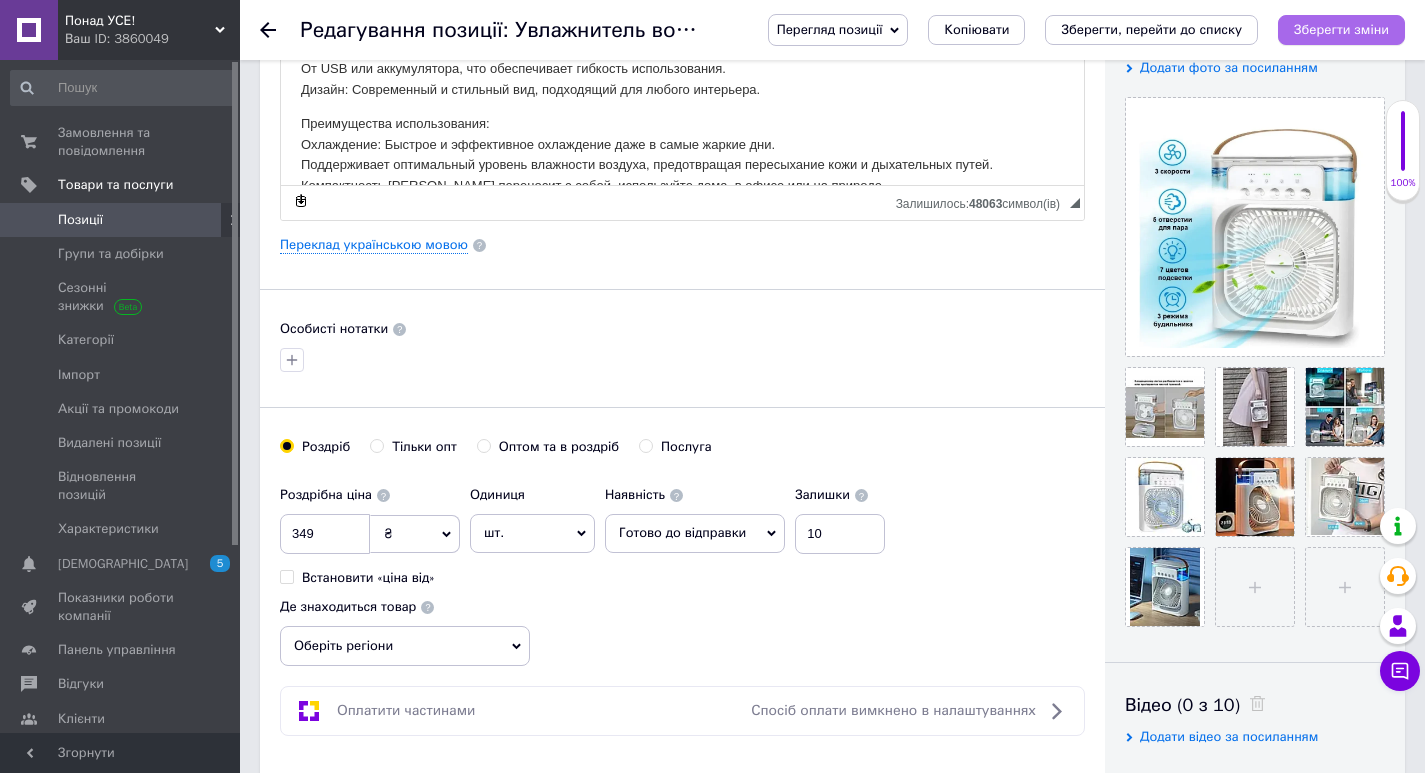 drag, startPoint x: 1377, startPoint y: 26, endPoint x: 774, endPoint y: 241, distance: 640.1828 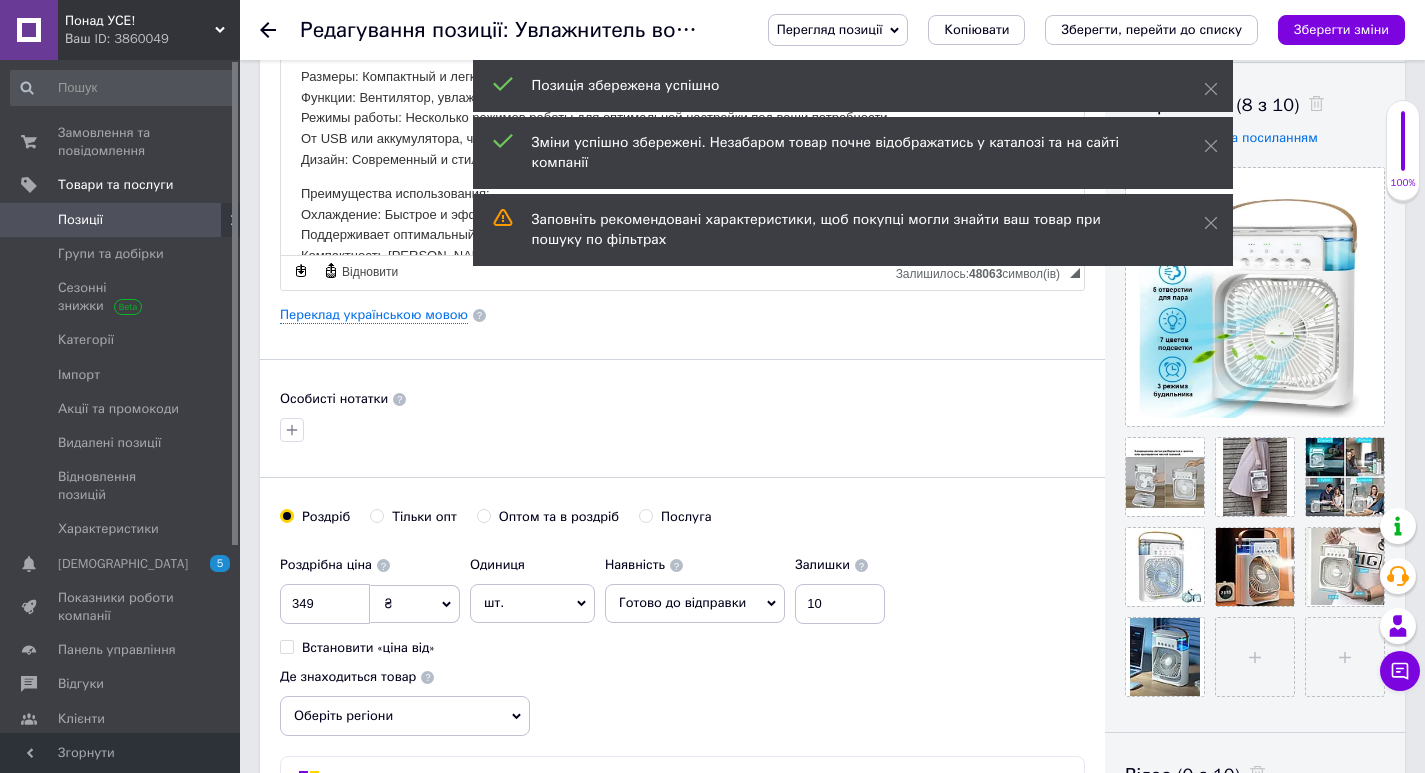 scroll, scrollTop: 300, scrollLeft: 0, axis: vertical 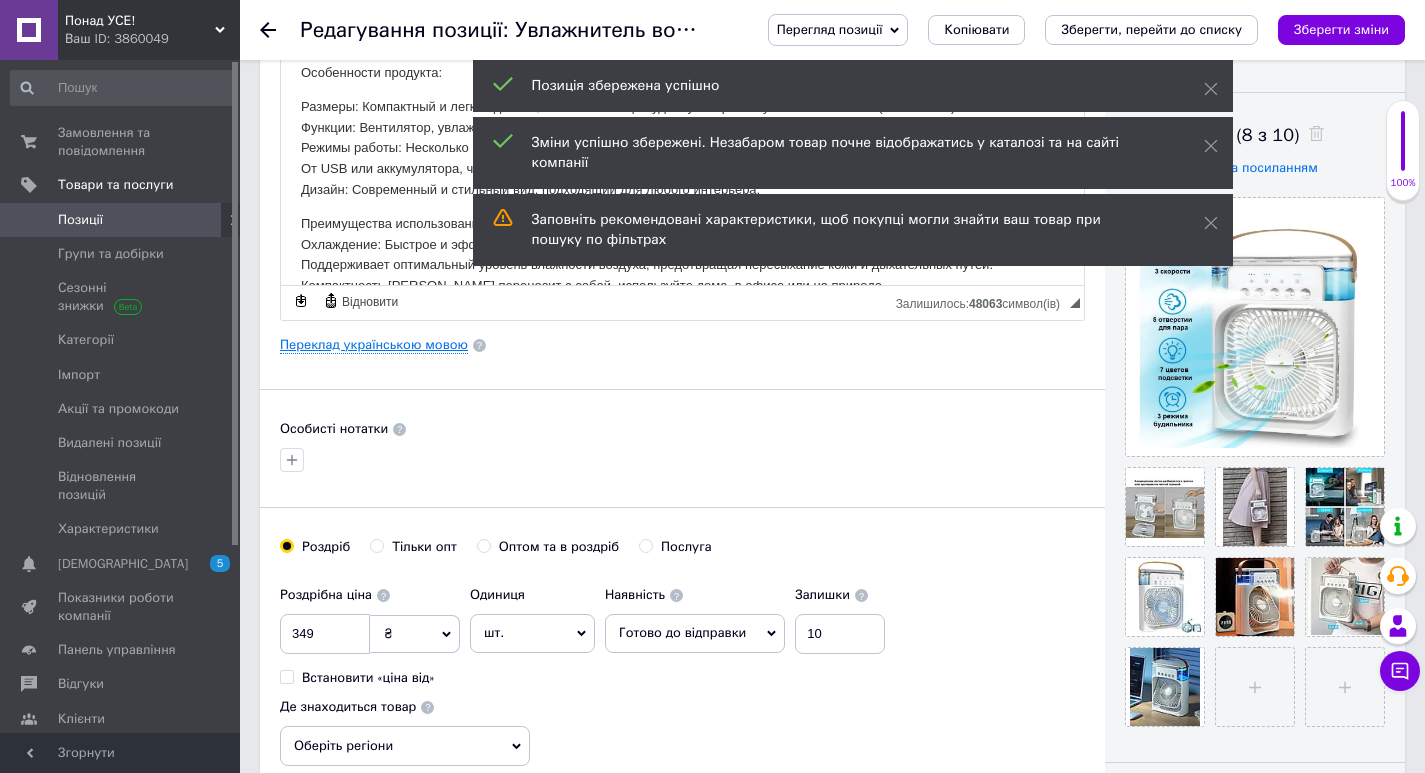 click on "Переклад українською мовою" at bounding box center (374, 345) 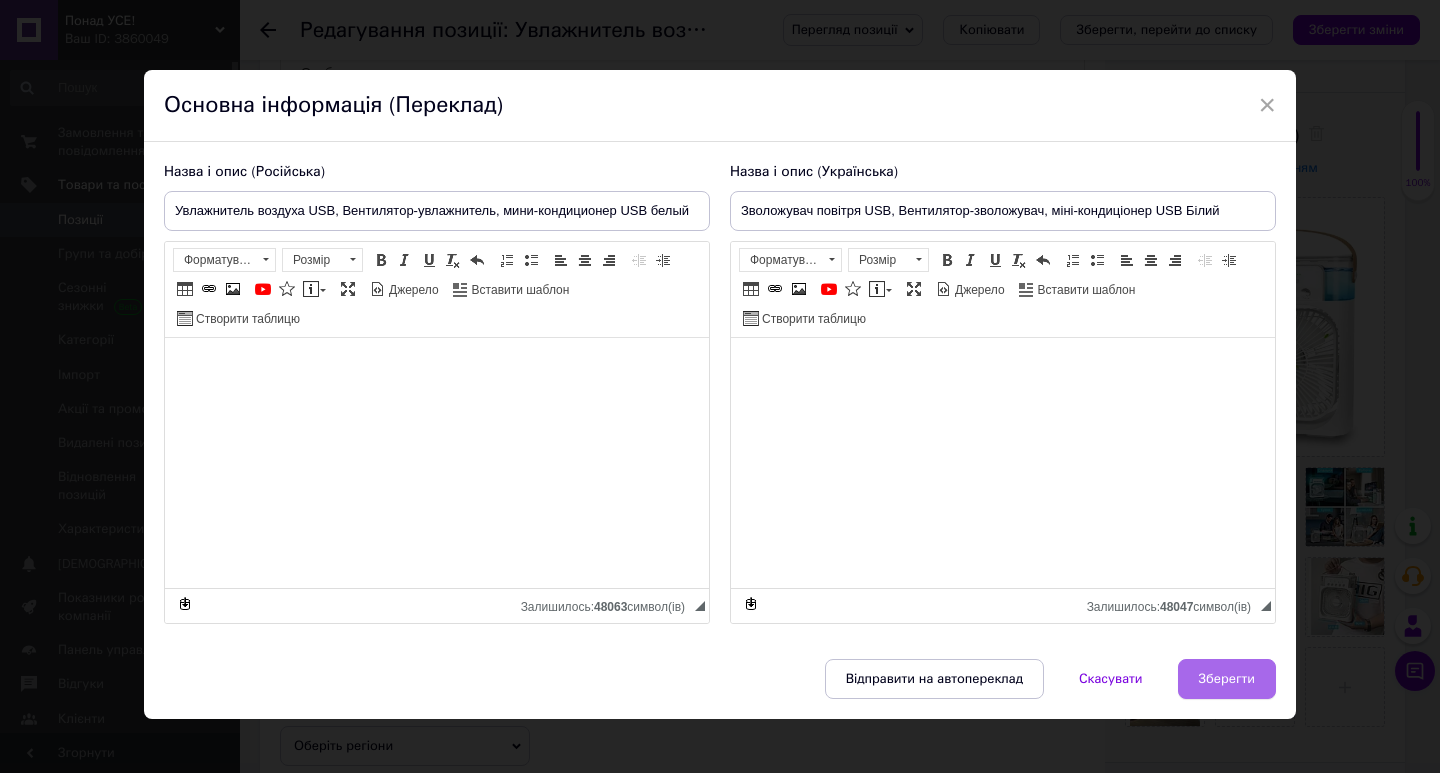 click on "Зберегти" at bounding box center [1227, 679] 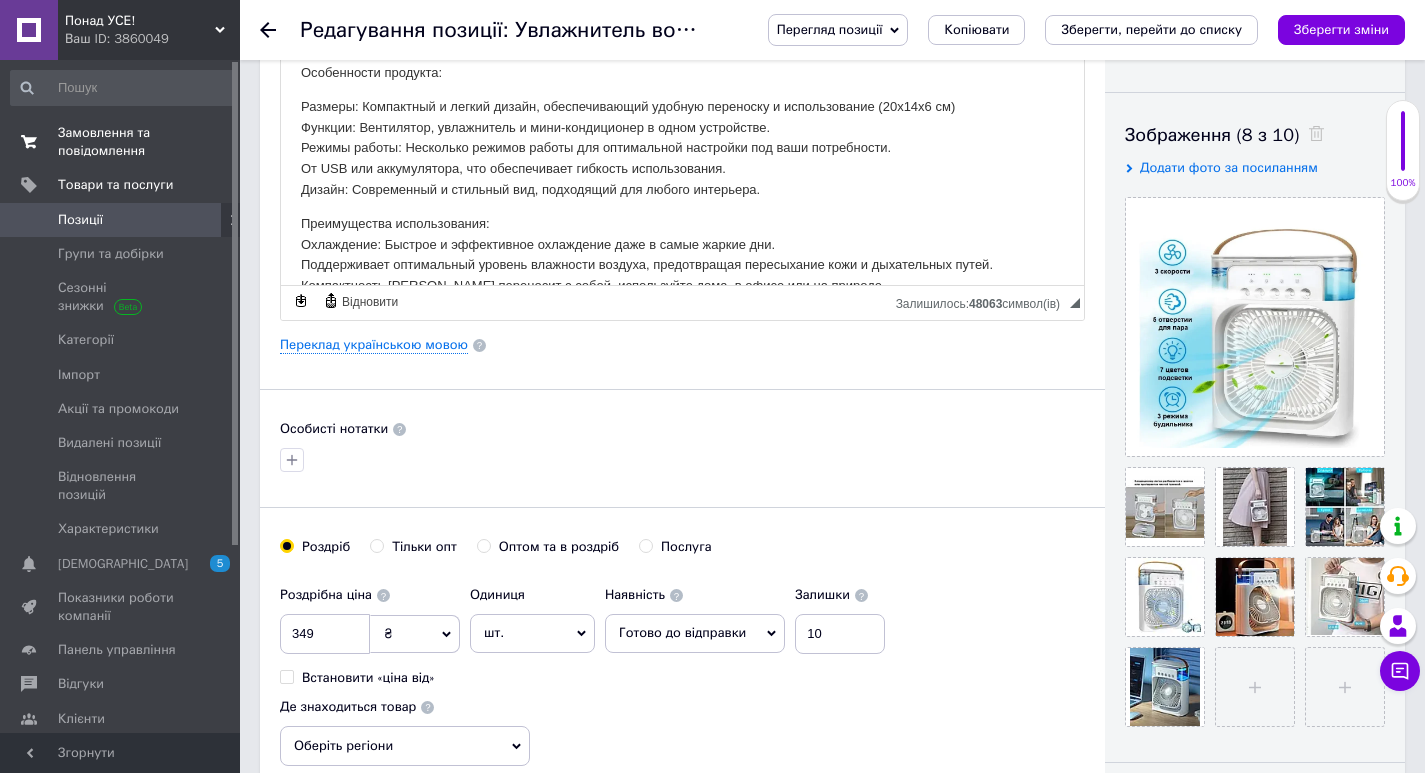 click on "Замовлення та повідомлення" at bounding box center (121, 142) 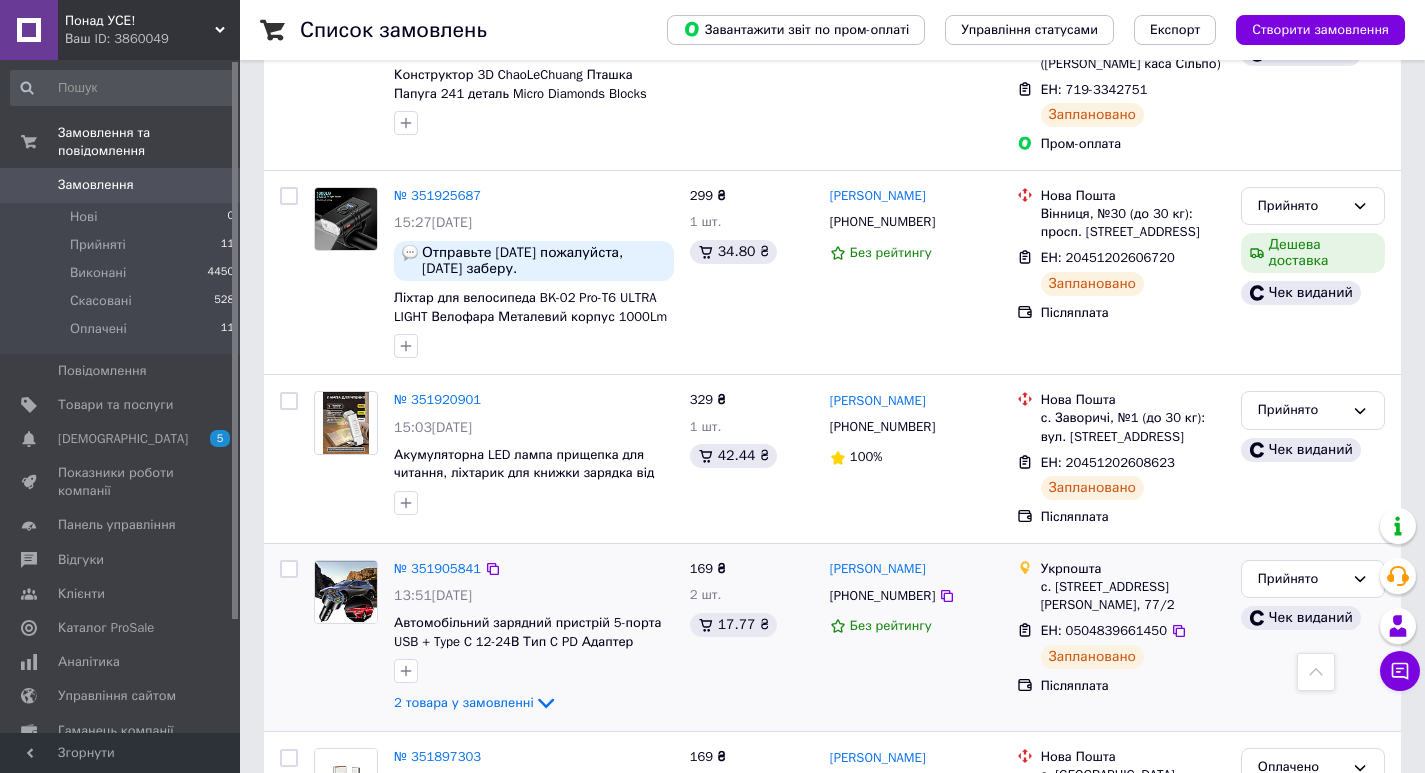 scroll, scrollTop: 1700, scrollLeft: 0, axis: vertical 